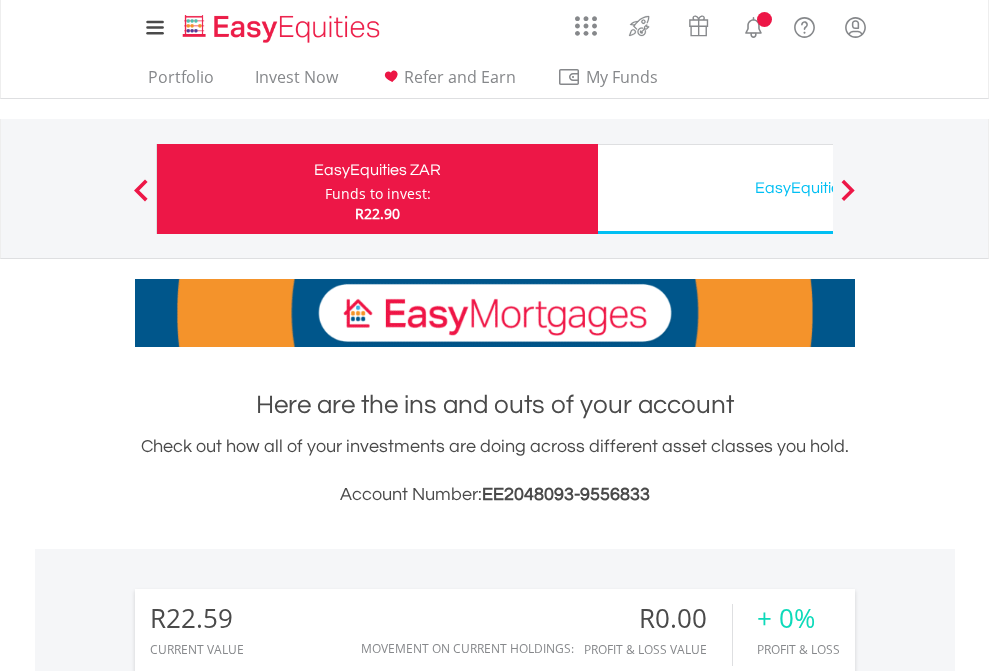 scroll, scrollTop: 0, scrollLeft: 0, axis: both 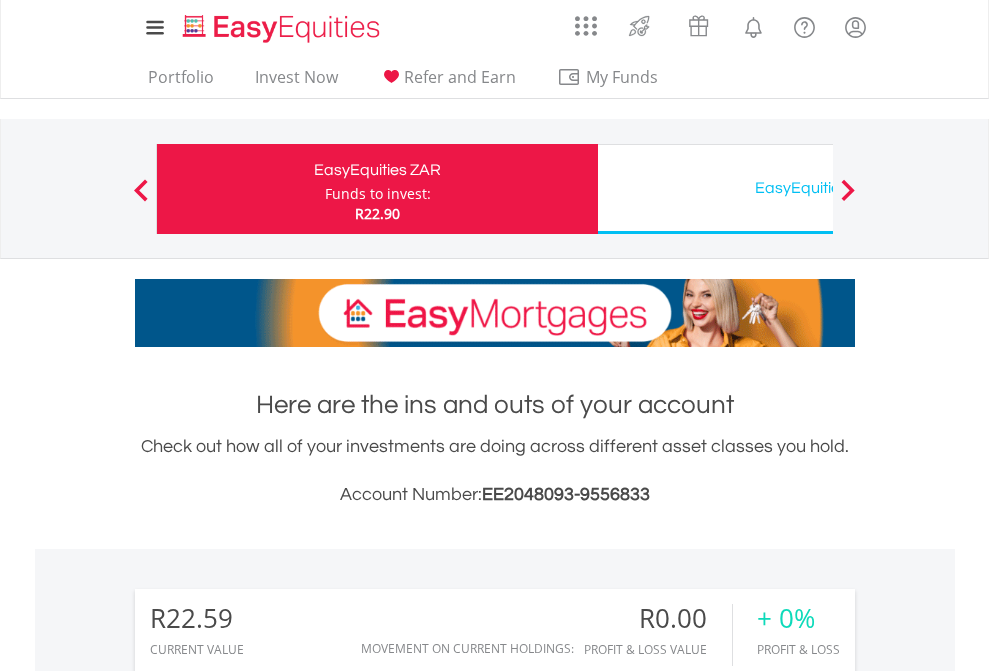 click on "Funds to invest:" at bounding box center (378, 194) 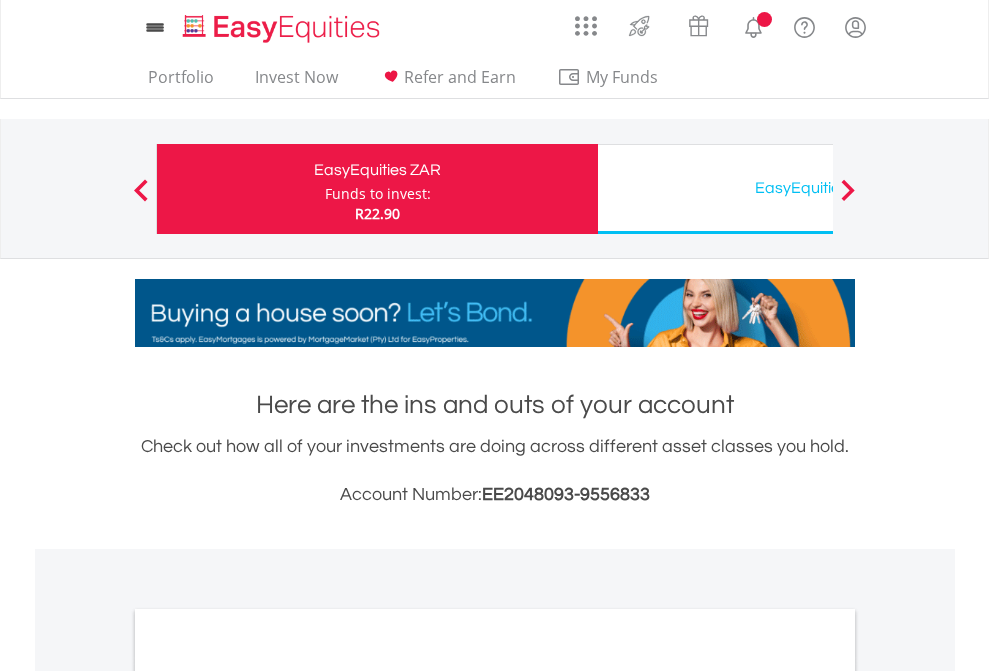 scroll, scrollTop: 0, scrollLeft: 0, axis: both 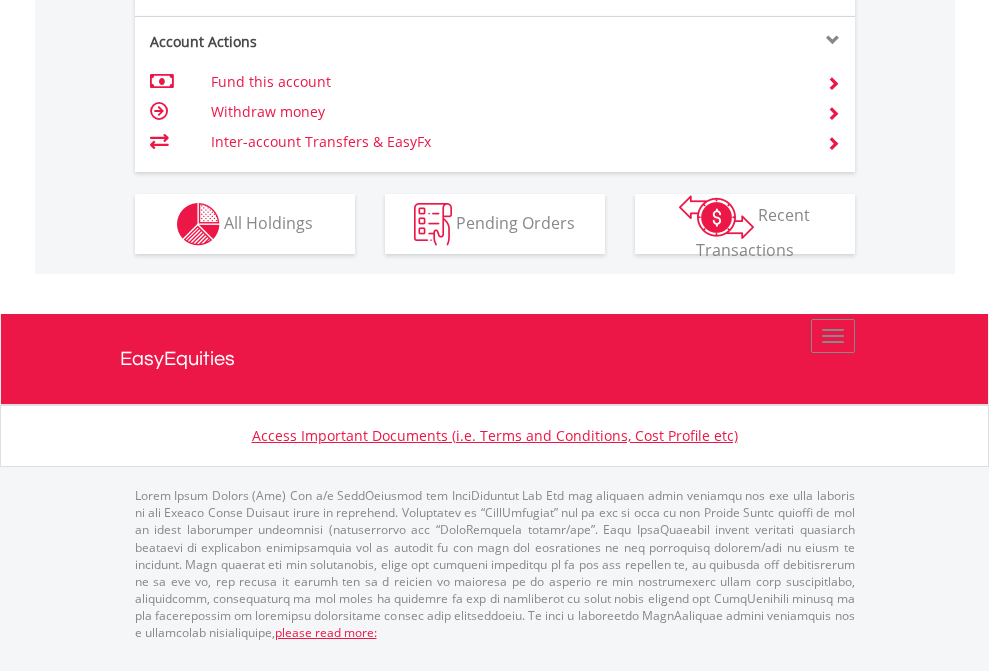 click on "Investment types" at bounding box center (706, -337) 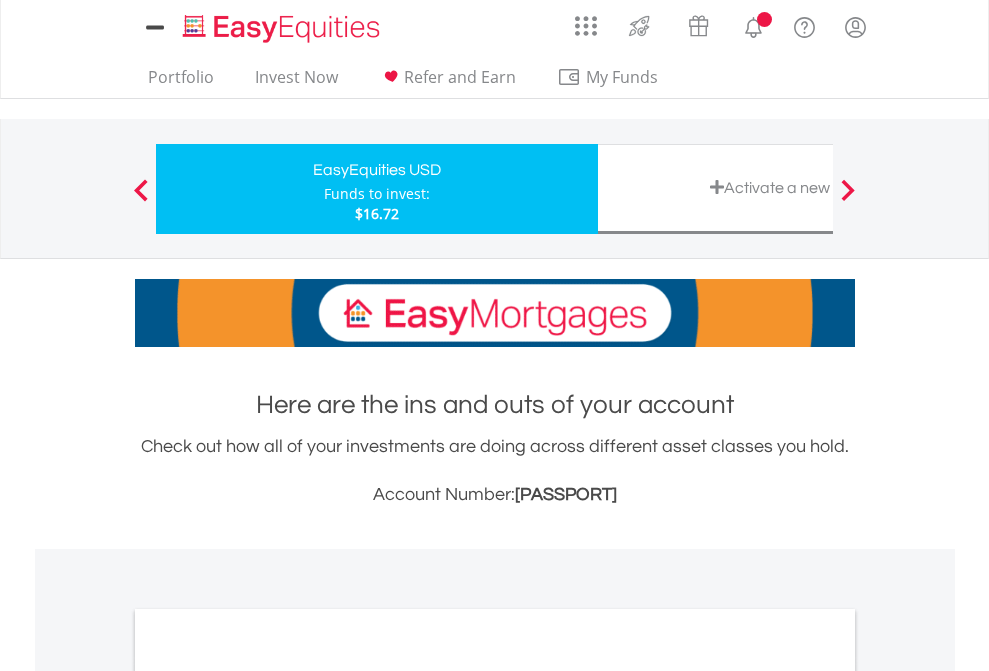 scroll, scrollTop: 0, scrollLeft: 0, axis: both 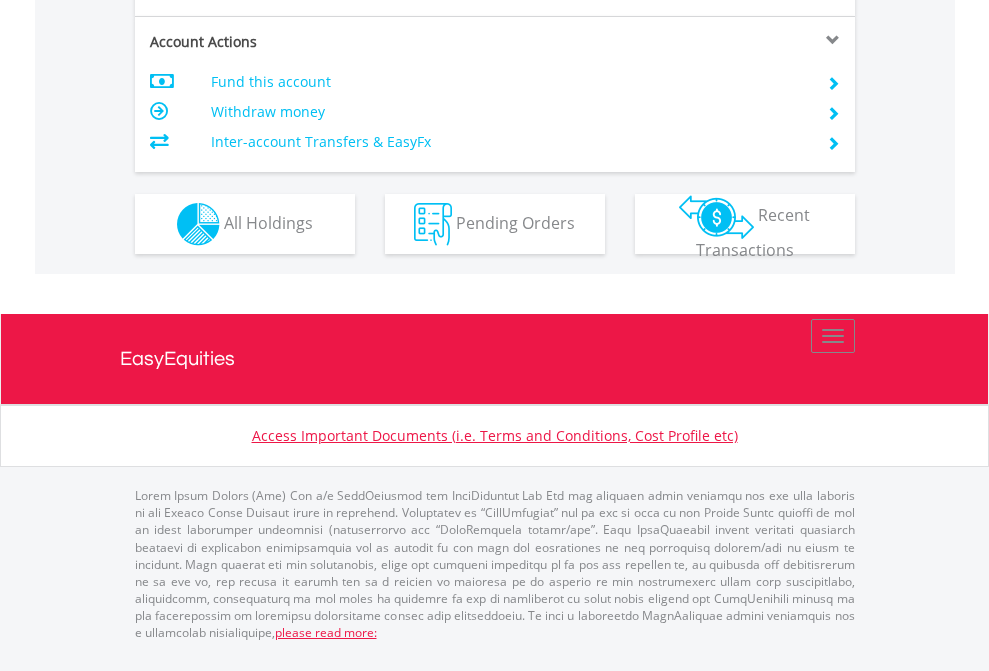 click on "Investment types" at bounding box center [706, -337] 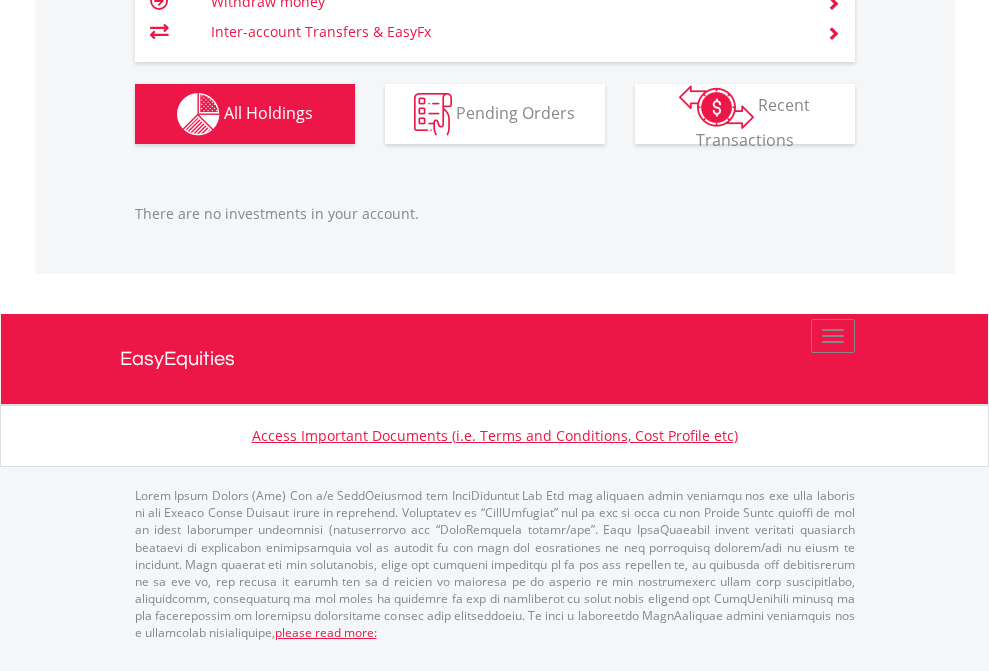 scroll, scrollTop: 2027, scrollLeft: 0, axis: vertical 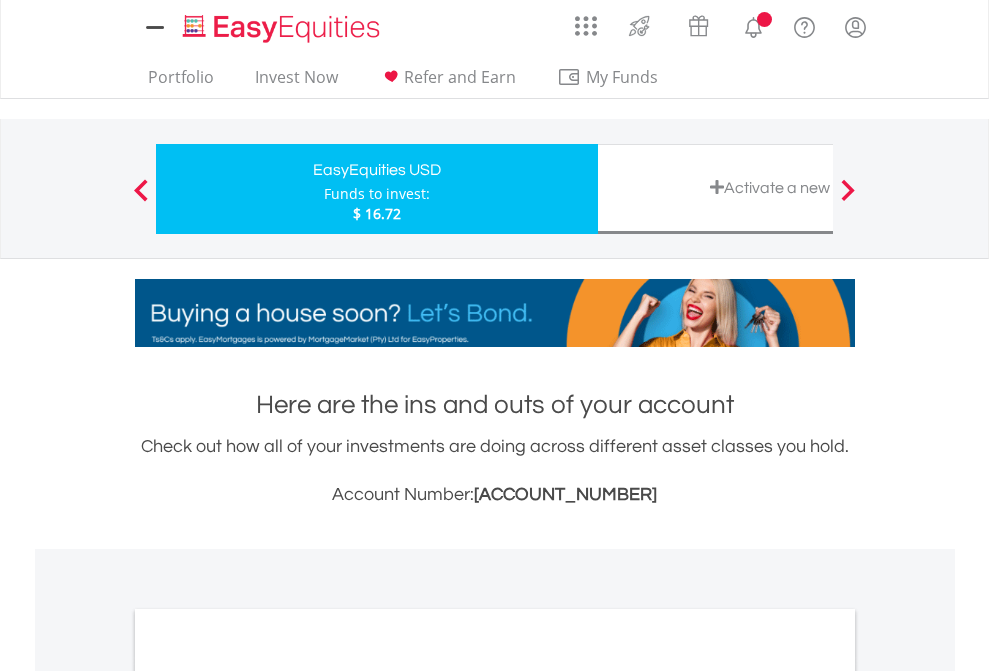 click on "All Holdings" at bounding box center (268, 1096) 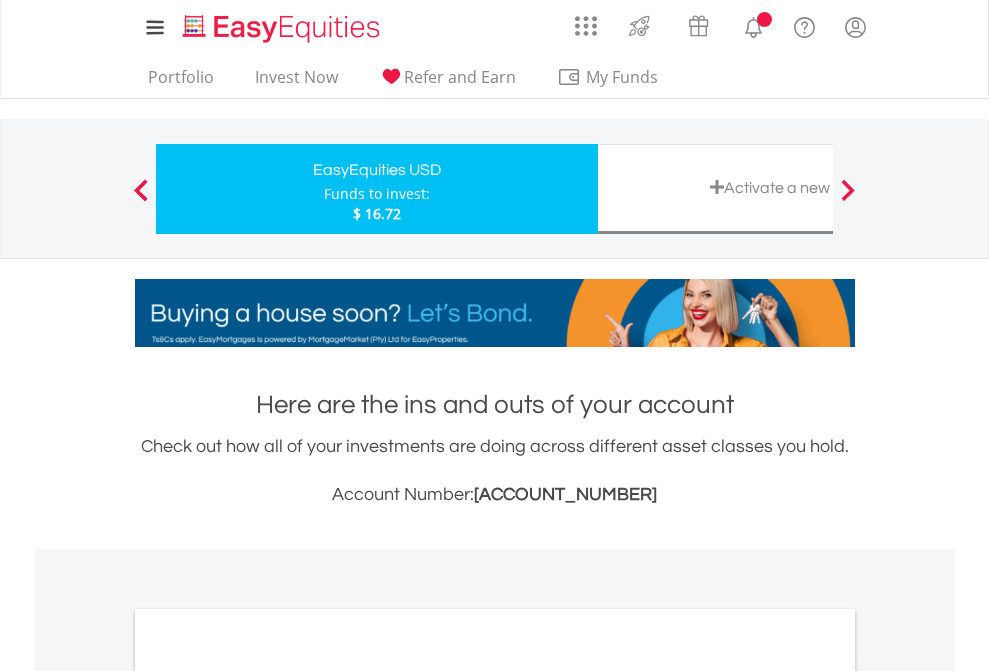 scroll, scrollTop: 1202, scrollLeft: 0, axis: vertical 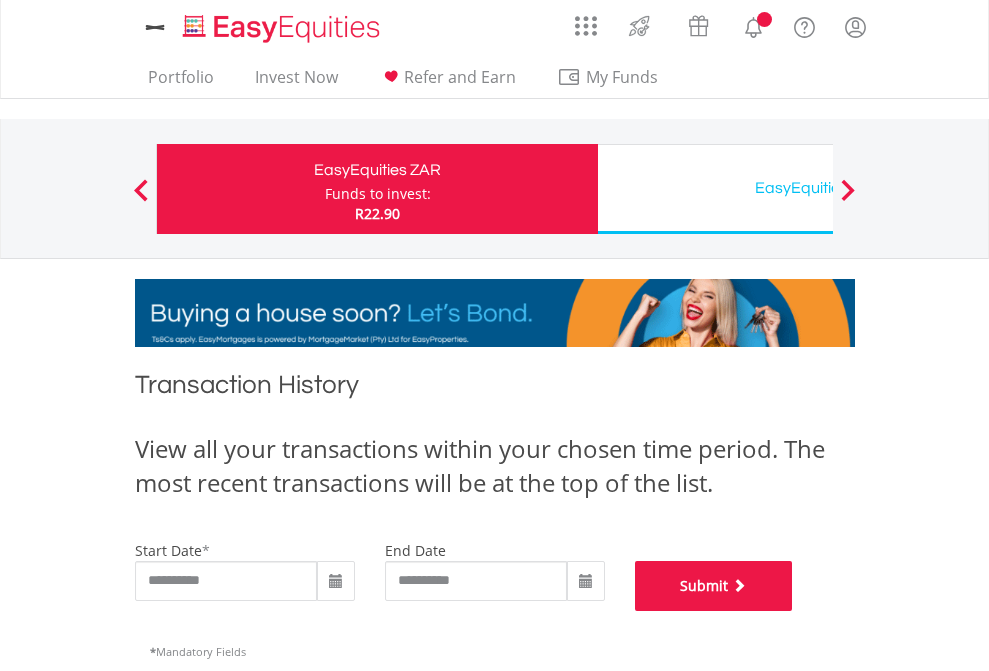 click on "Submit" at bounding box center [714, 586] 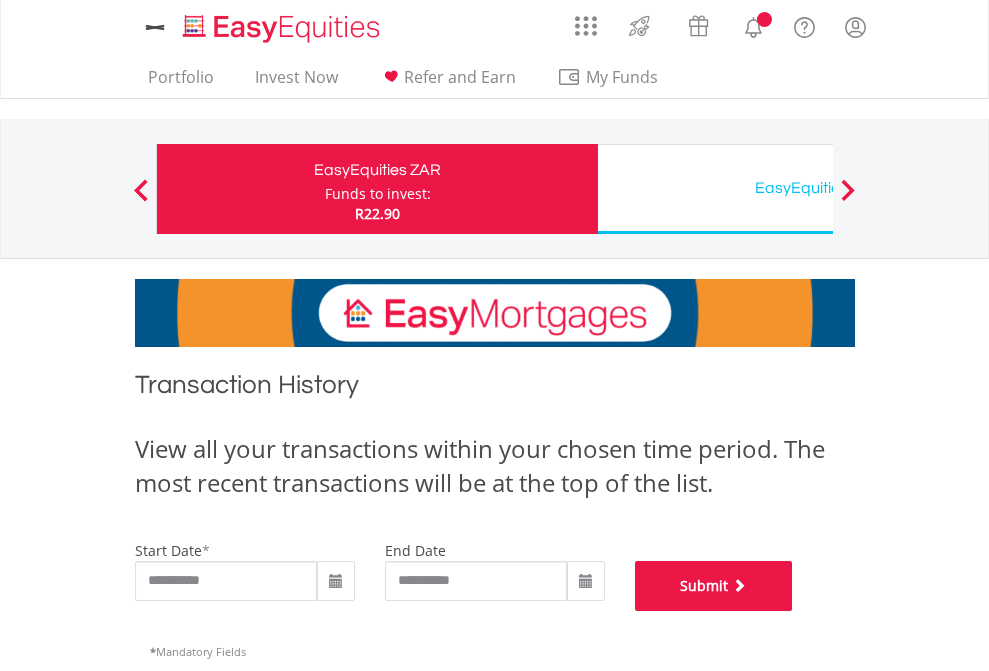 scroll, scrollTop: 811, scrollLeft: 0, axis: vertical 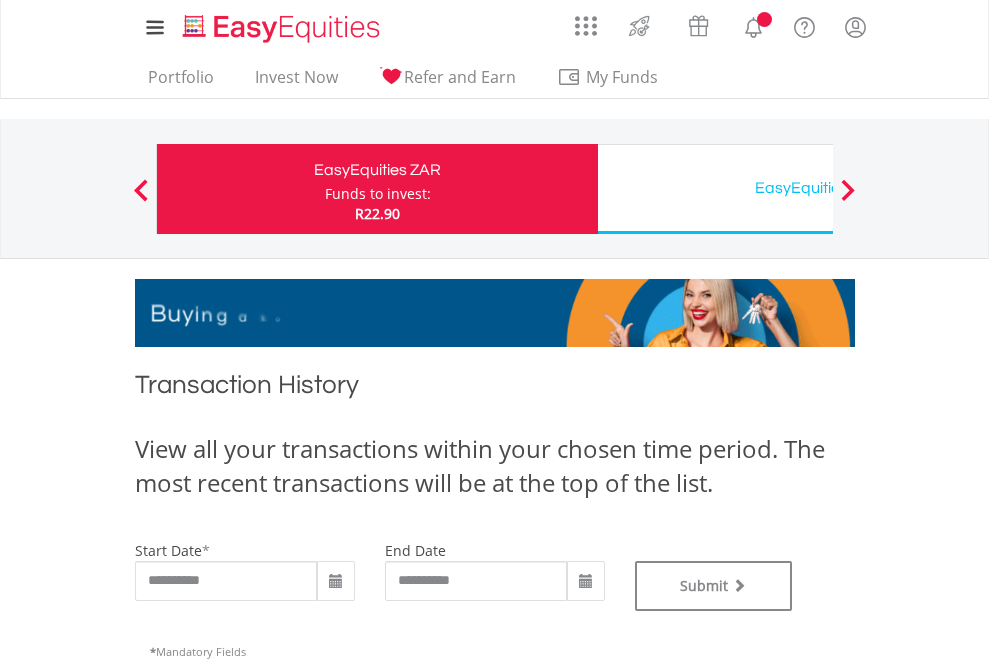 click on "EasyEquities USD" at bounding box center [818, 188] 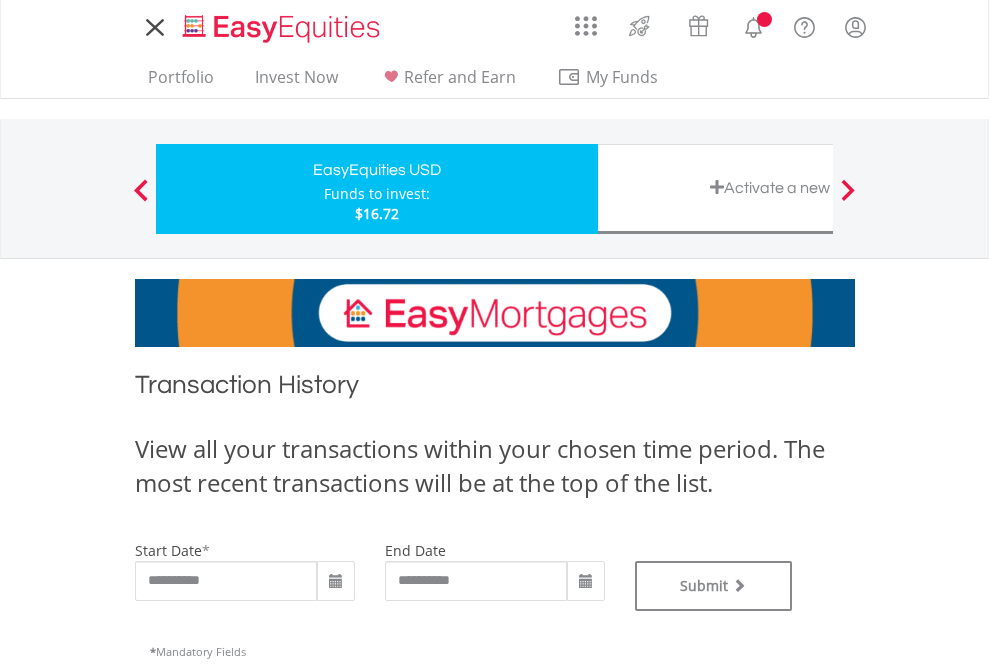 scroll, scrollTop: 0, scrollLeft: 0, axis: both 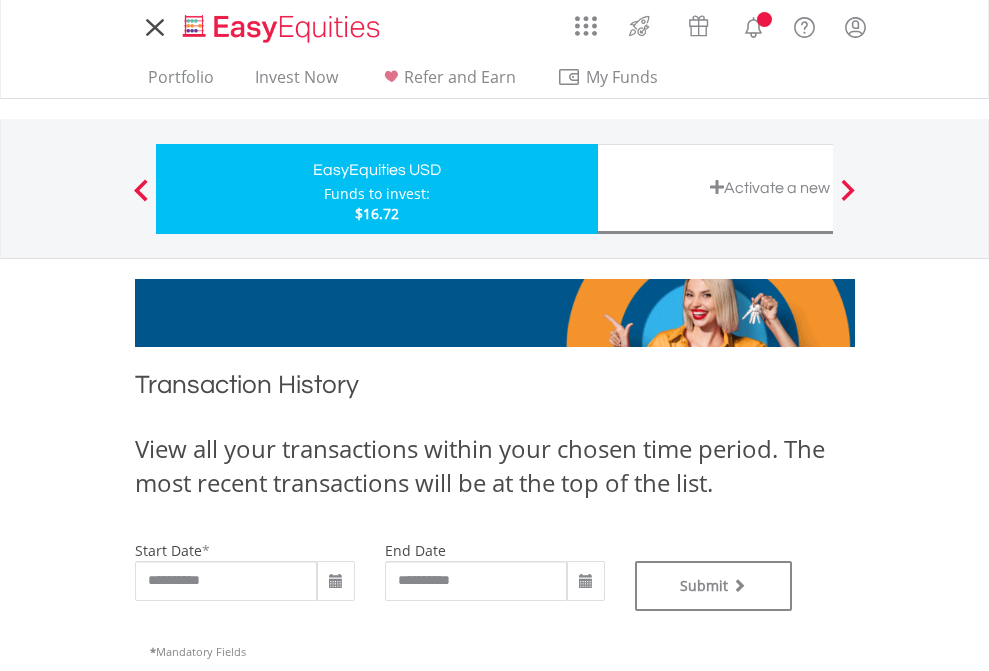 type on "**********" 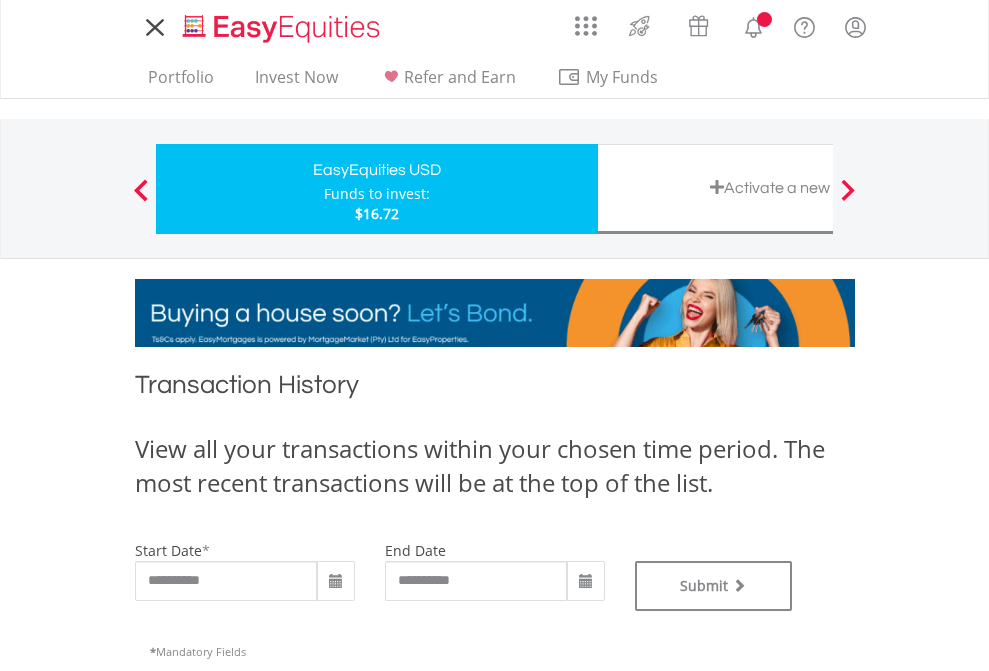 type on "**********" 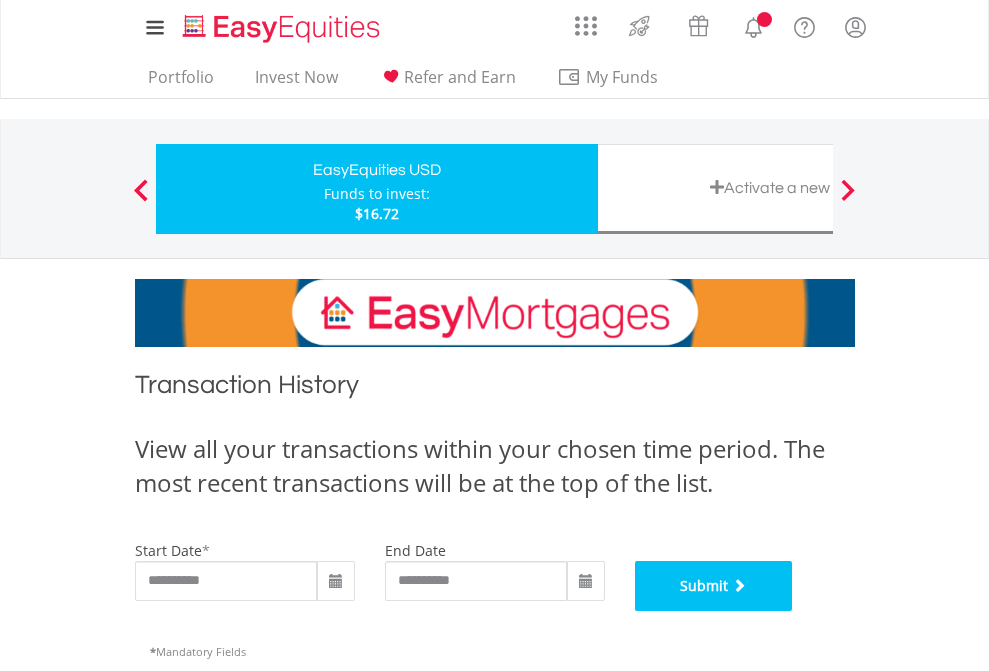 click on "Submit" at bounding box center (714, 586) 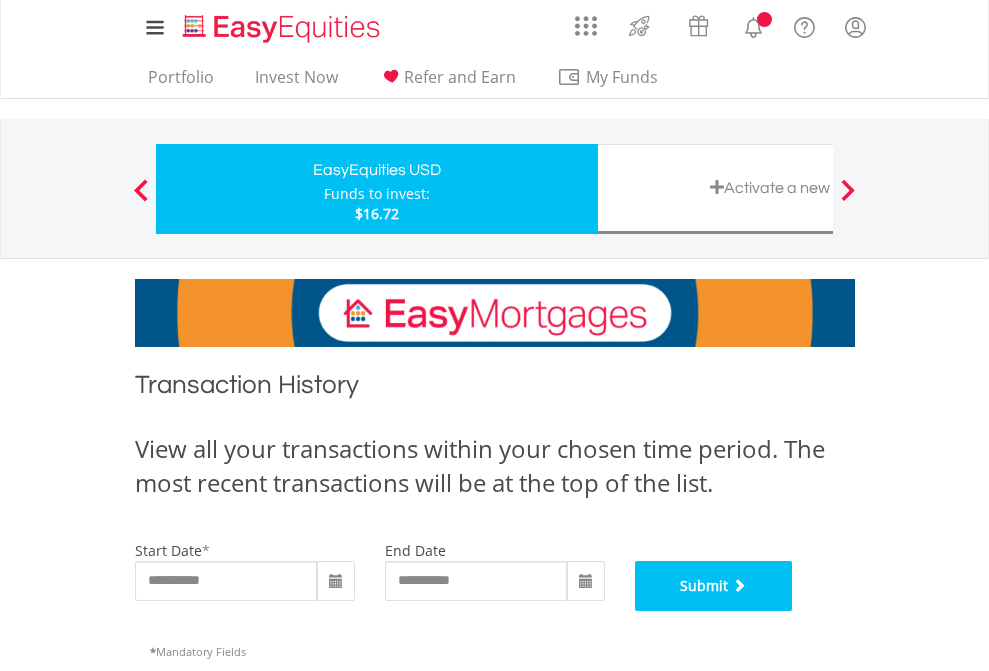 scroll, scrollTop: 811, scrollLeft: 0, axis: vertical 